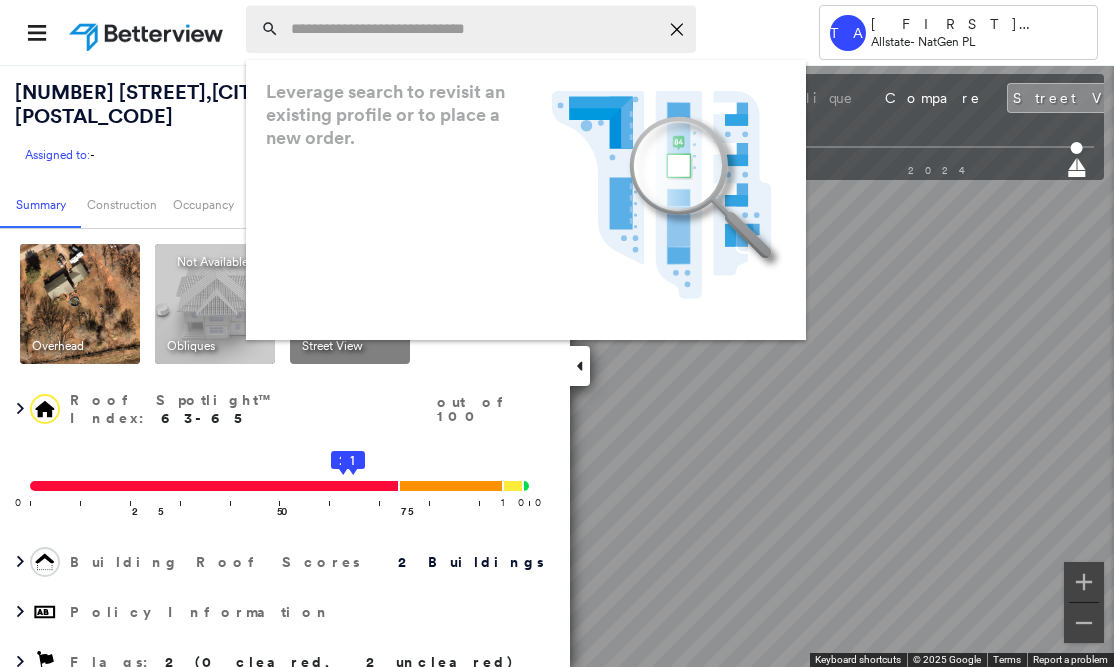 scroll, scrollTop: 0, scrollLeft: 0, axis: both 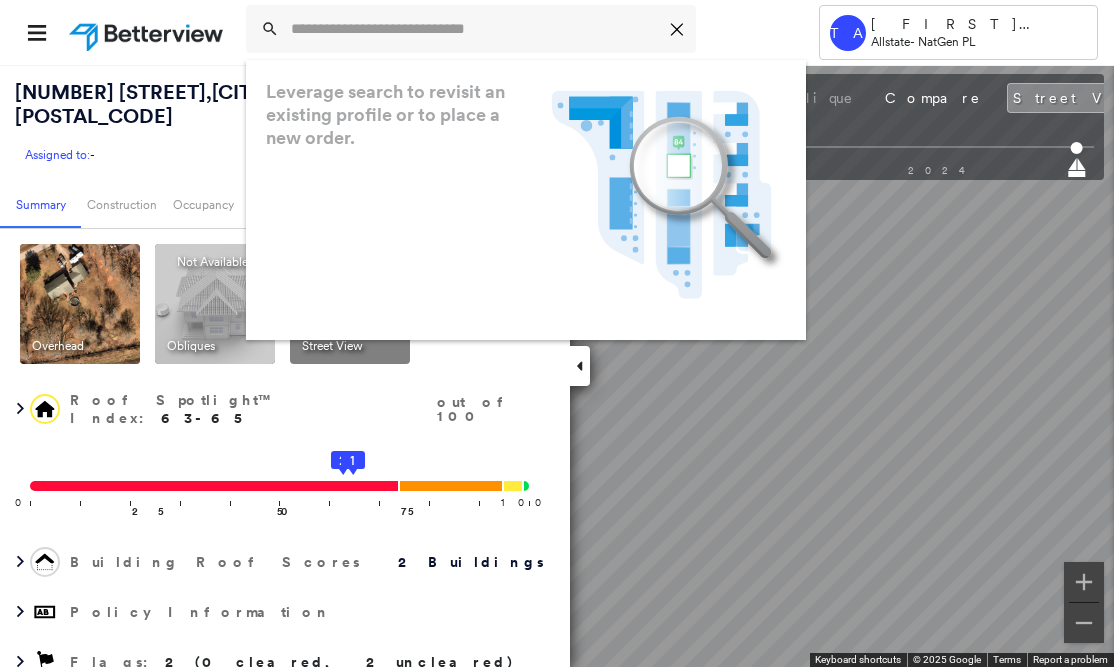 type on "**********" 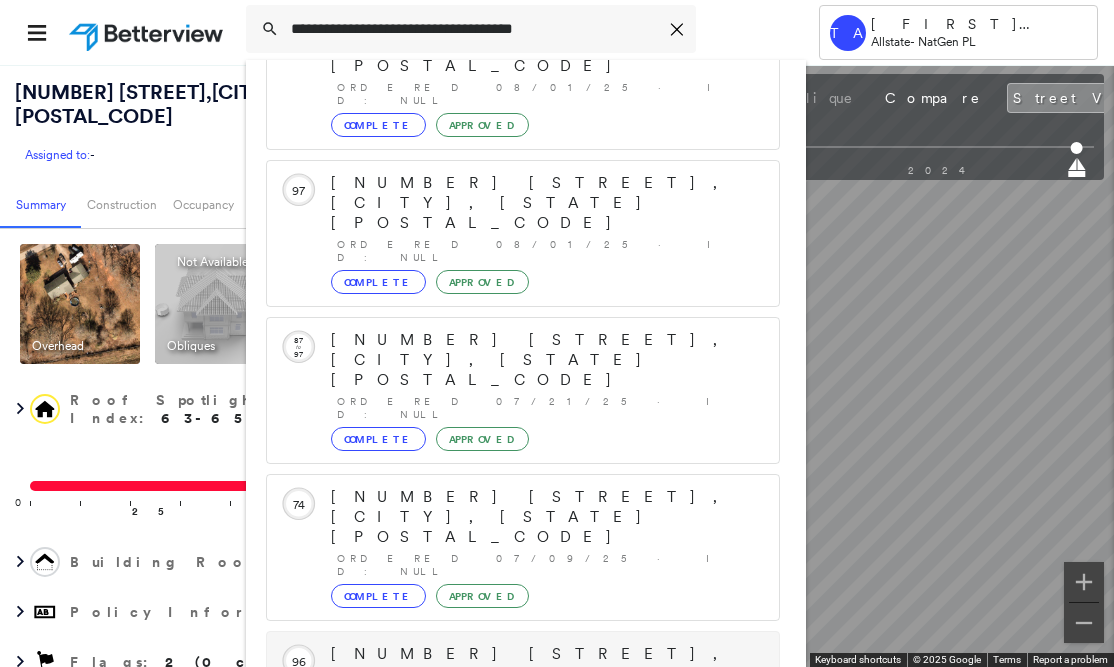 scroll, scrollTop: 303, scrollLeft: 0, axis: vertical 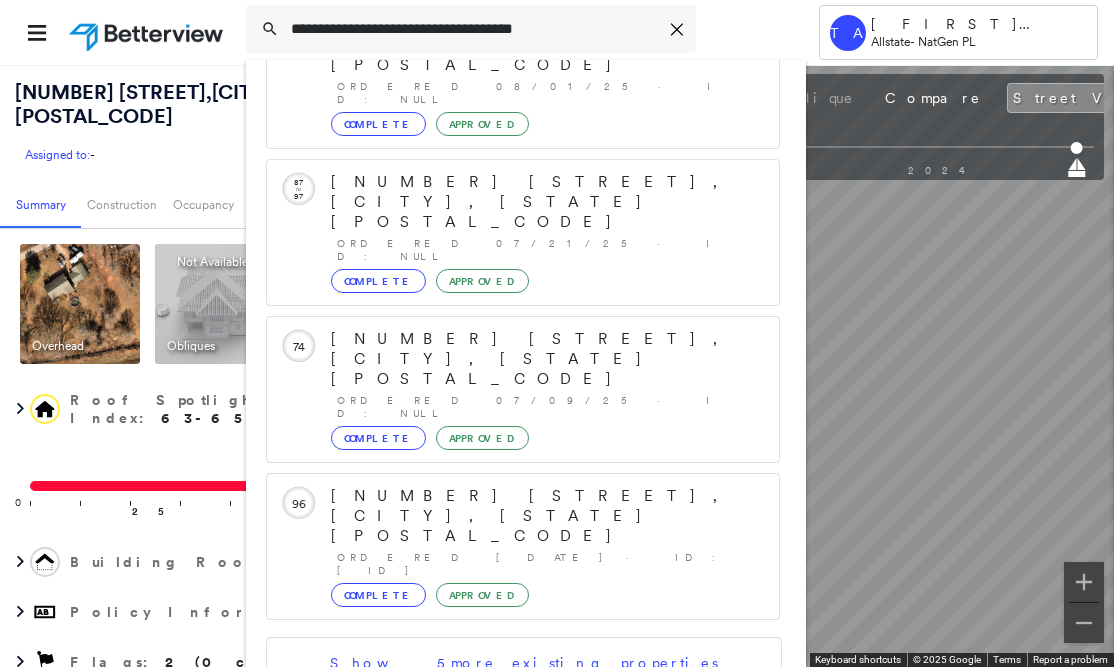 click on "[NUMBER] [STREET], [CITY], [STATE] [POSTAL_CODE]" at bounding box center [501, 808] 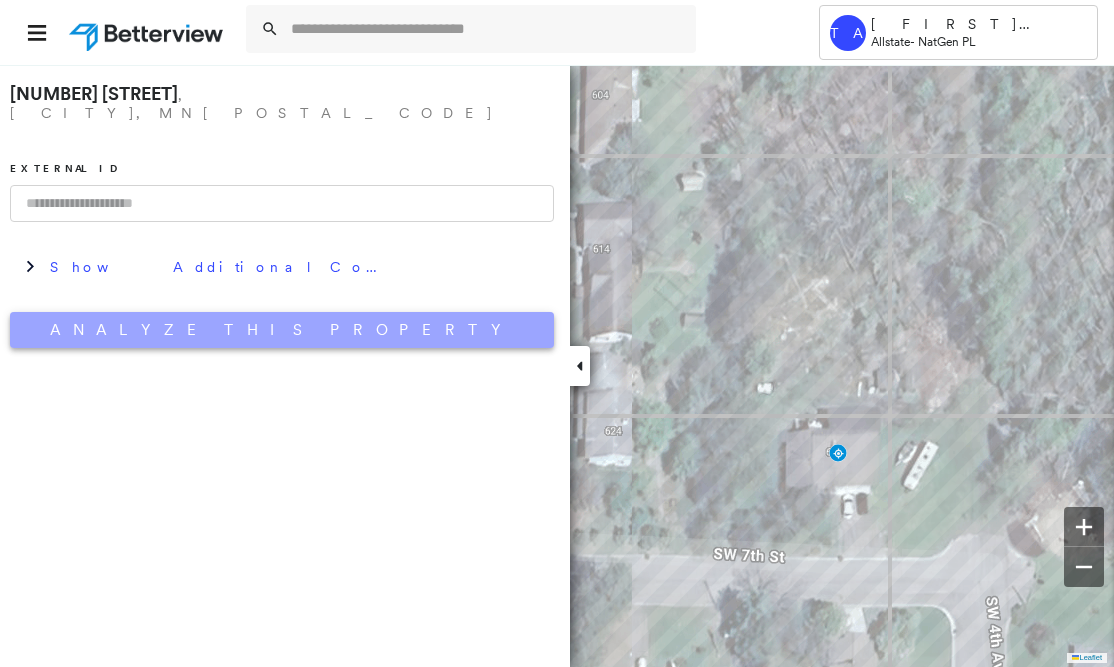 click on "Analyze This Property" at bounding box center (282, 330) 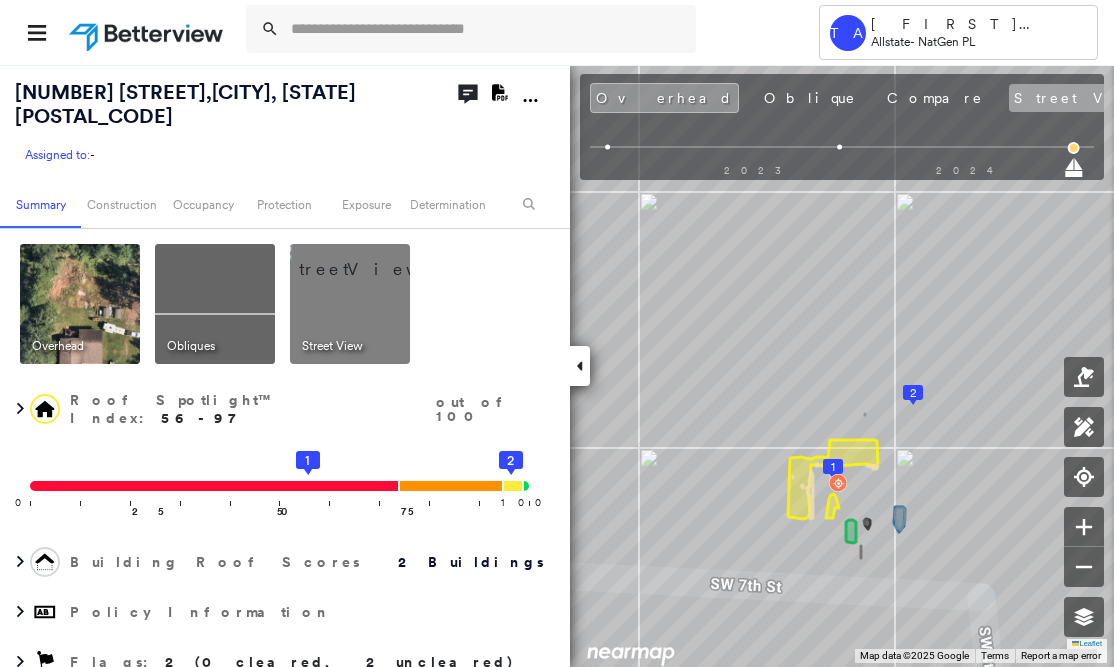 click on "Street View" at bounding box center [1108, 98] 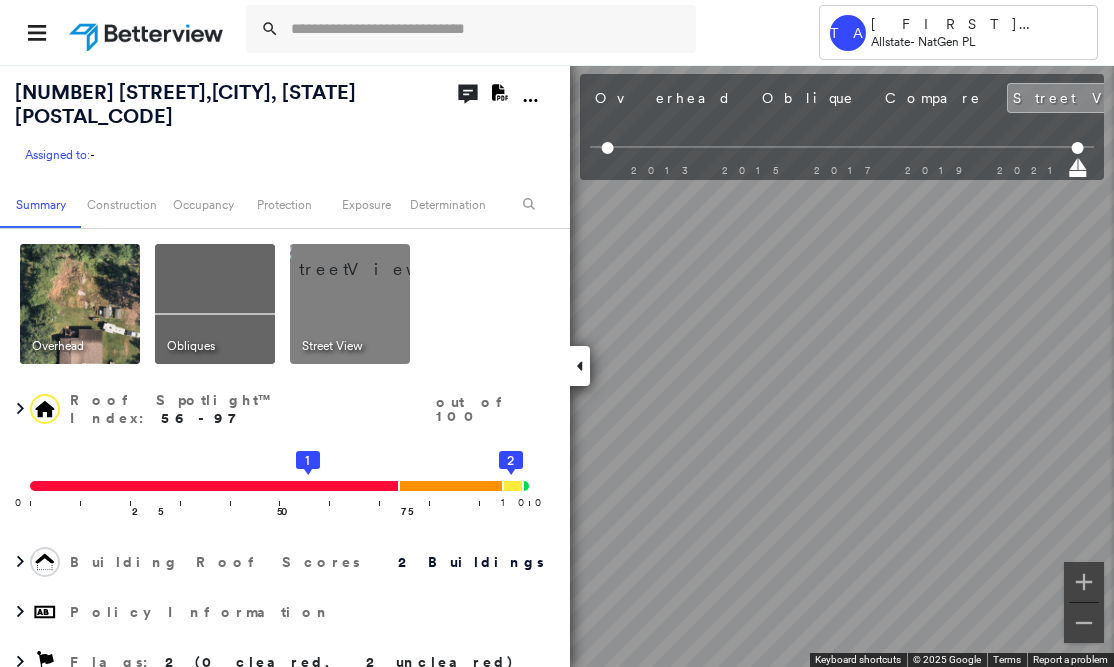 drag, startPoint x: 859, startPoint y: 31, endPoint x: 284, endPoint y: 88, distance: 577.8183 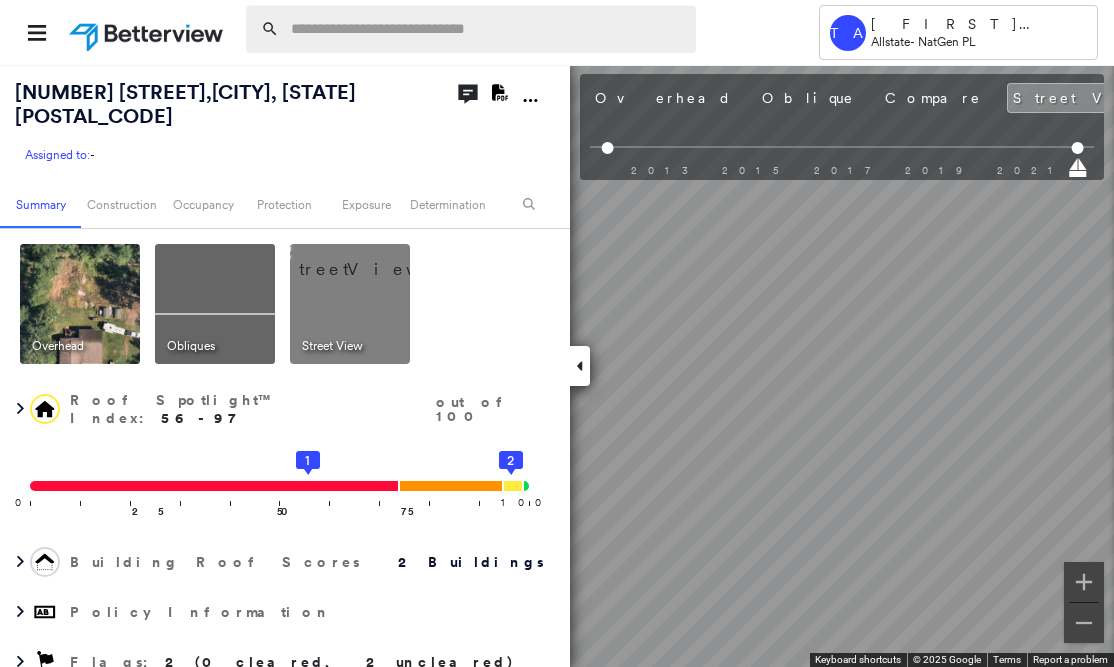 click at bounding box center [487, 29] 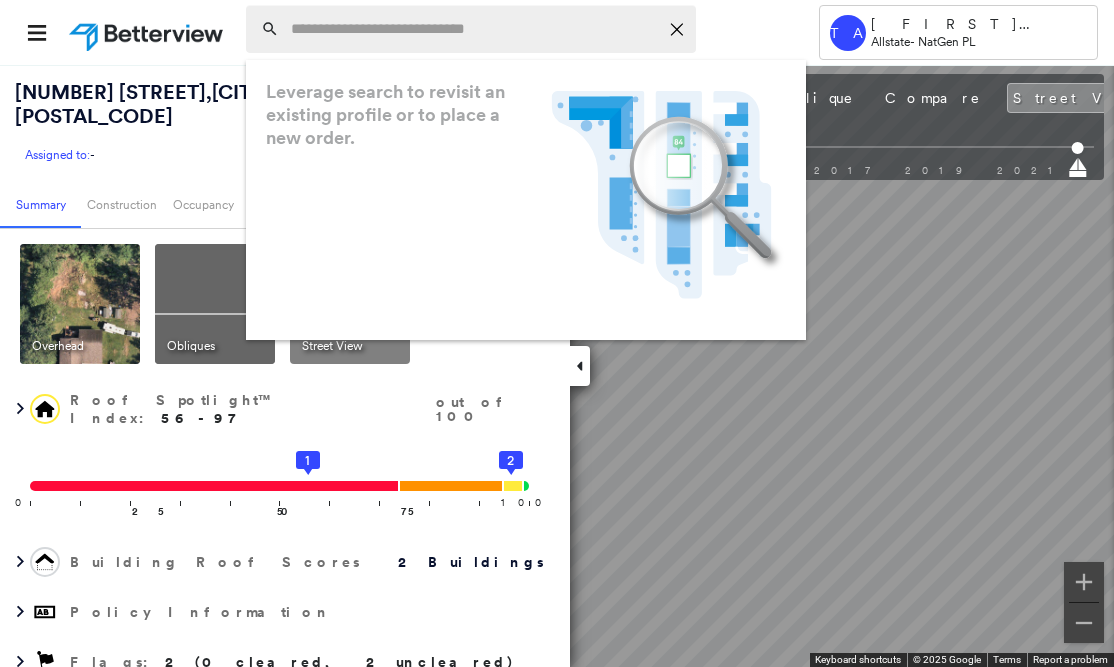 paste on "**********" 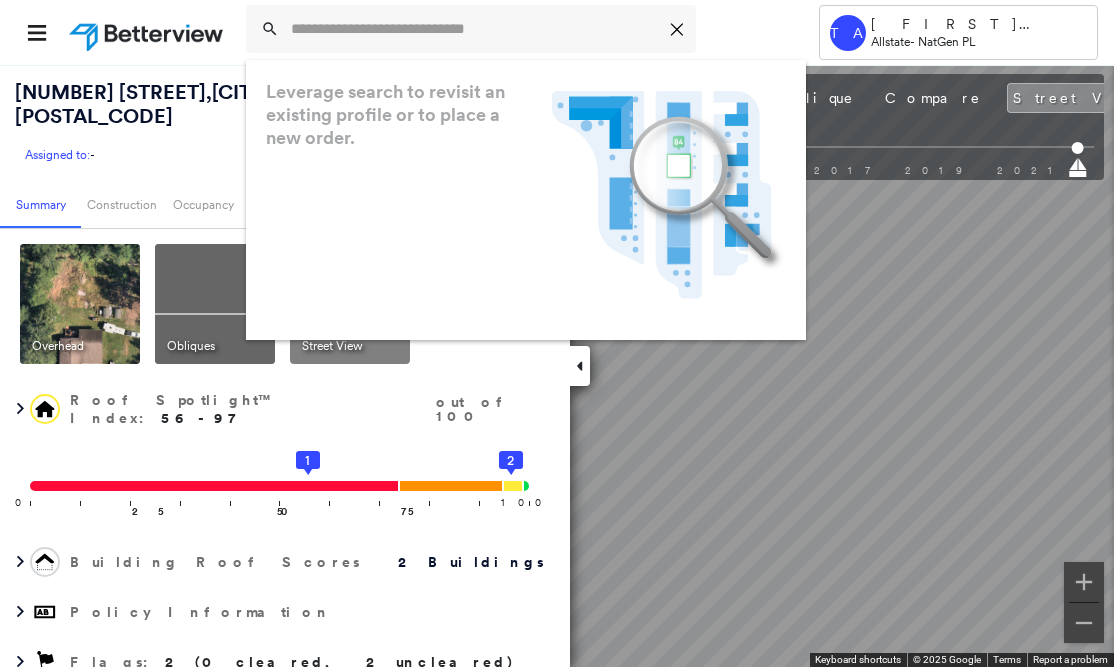 type on "**********" 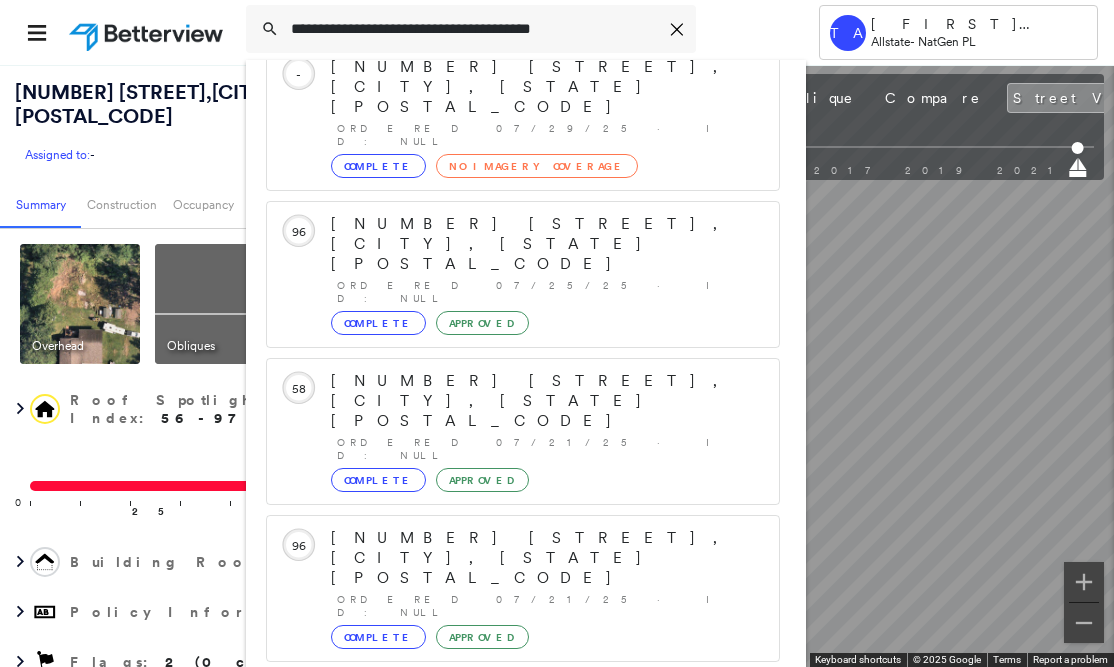 scroll, scrollTop: 213, scrollLeft: 0, axis: vertical 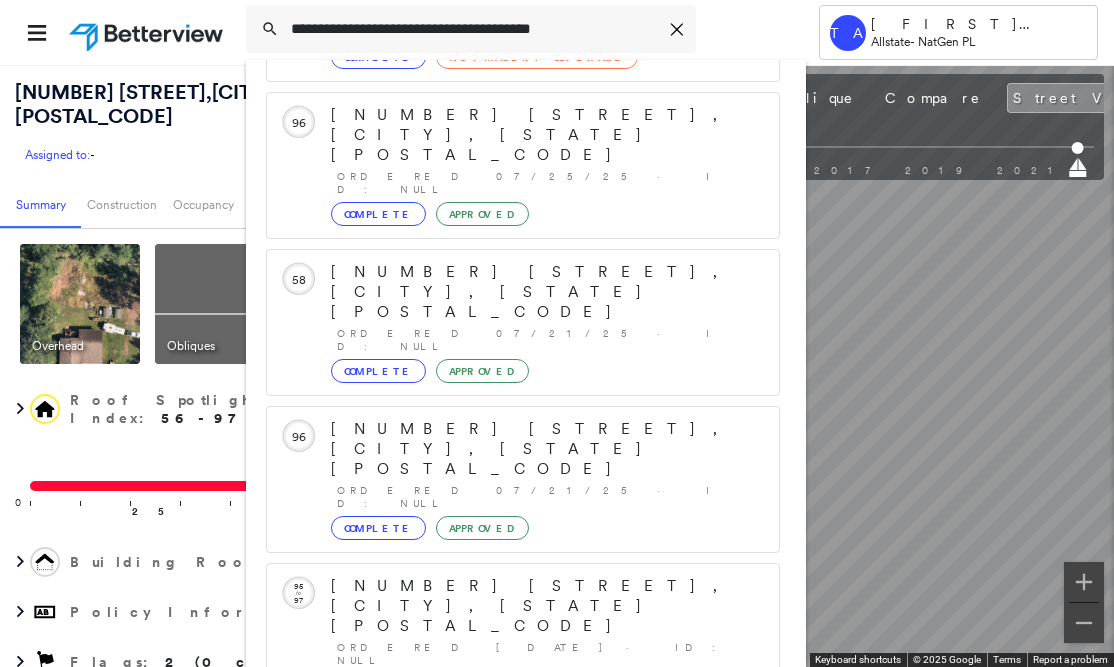 click on "[NUMBER] [STREET], [CITY], [STATE] [POSTAL_CODE]" at bounding box center [501, 898] 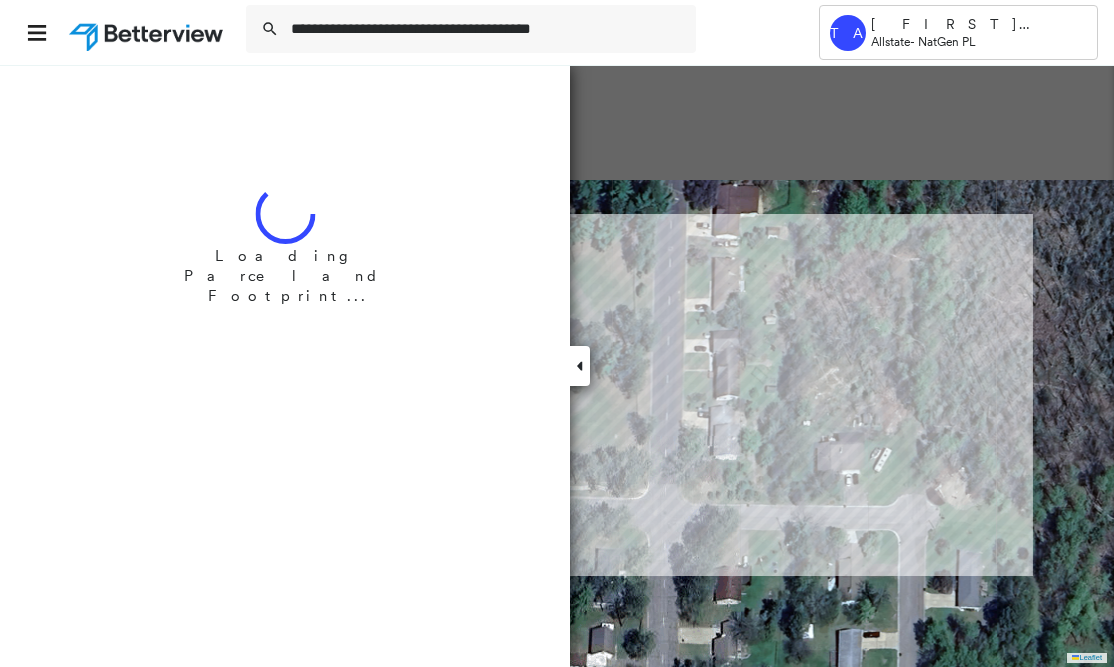 type 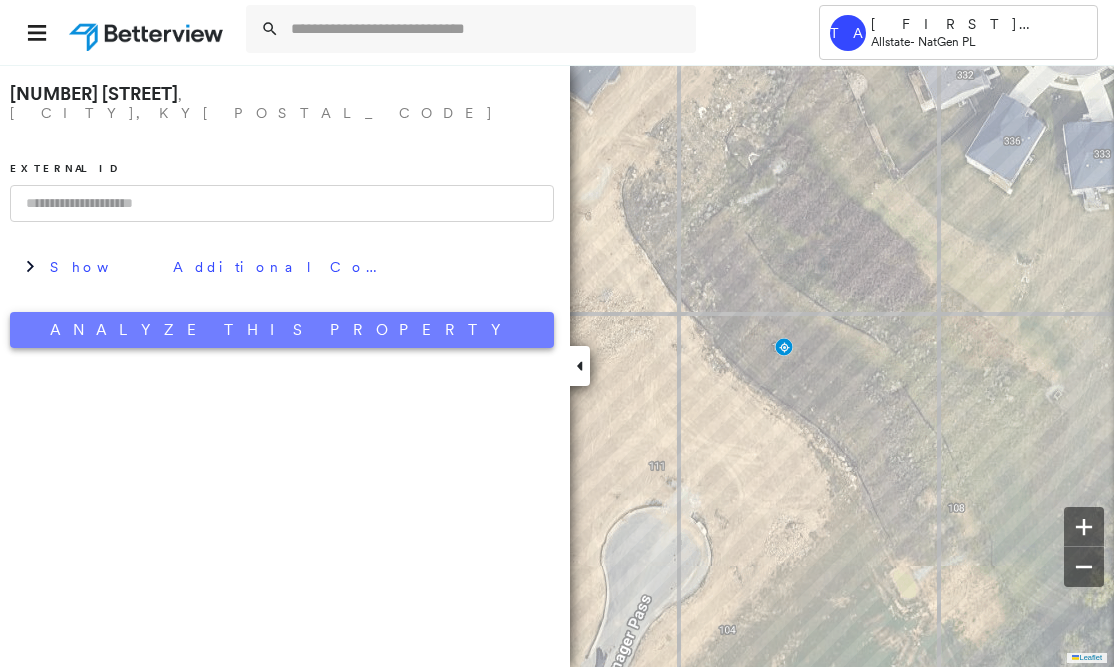 click on "Analyze This Property" at bounding box center (282, 330) 